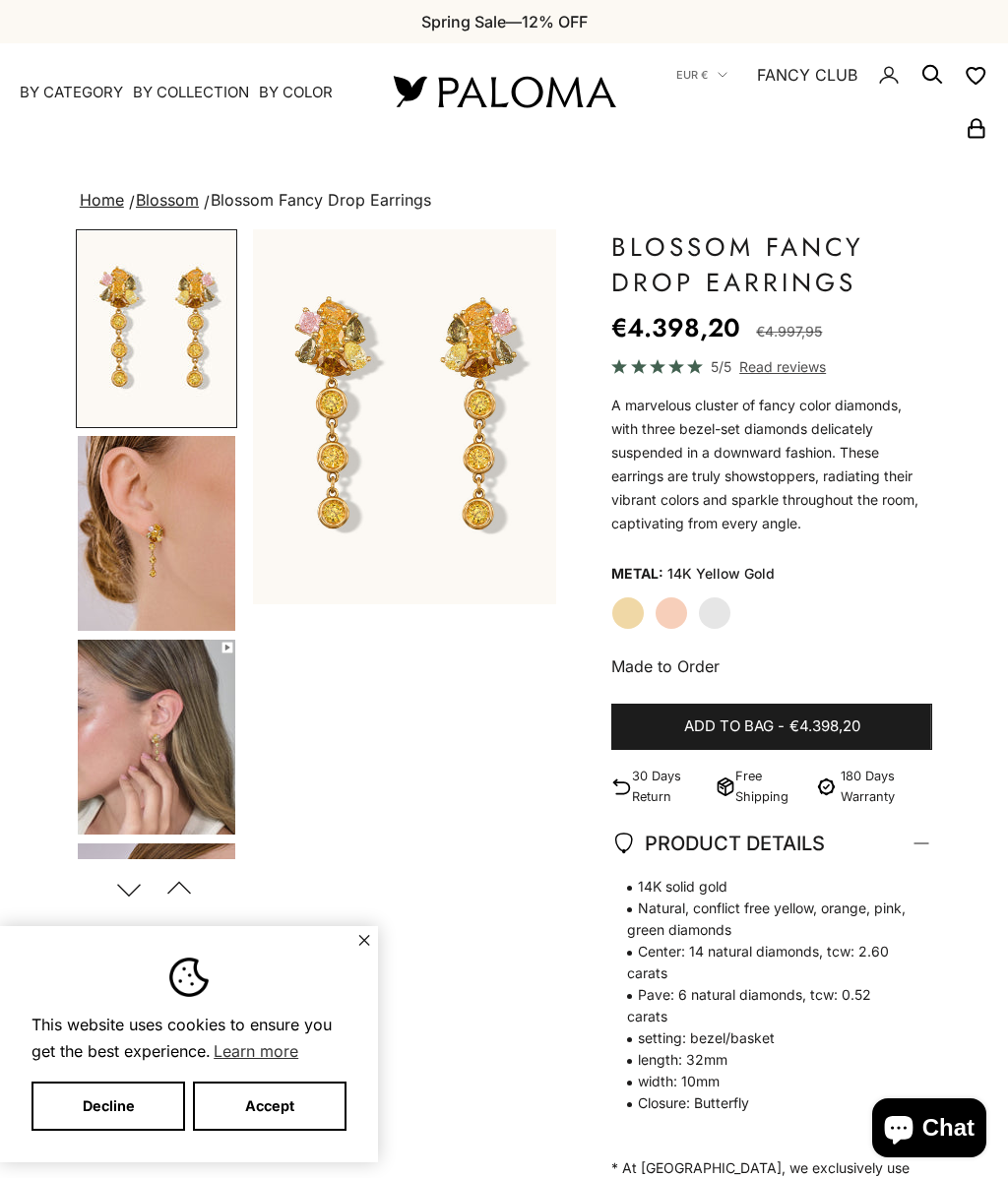 scroll, scrollTop: 0, scrollLeft: 0, axis: both 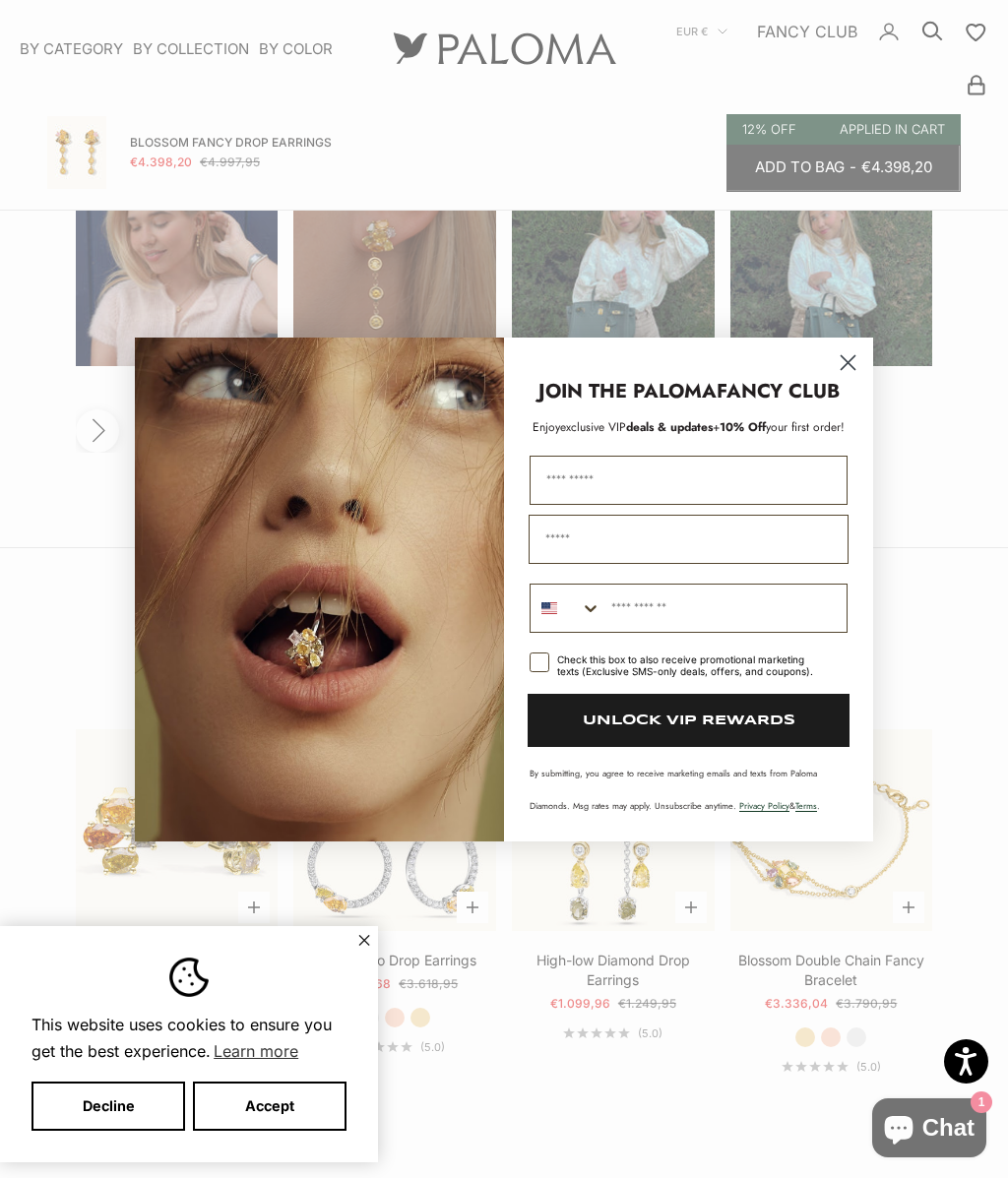 click 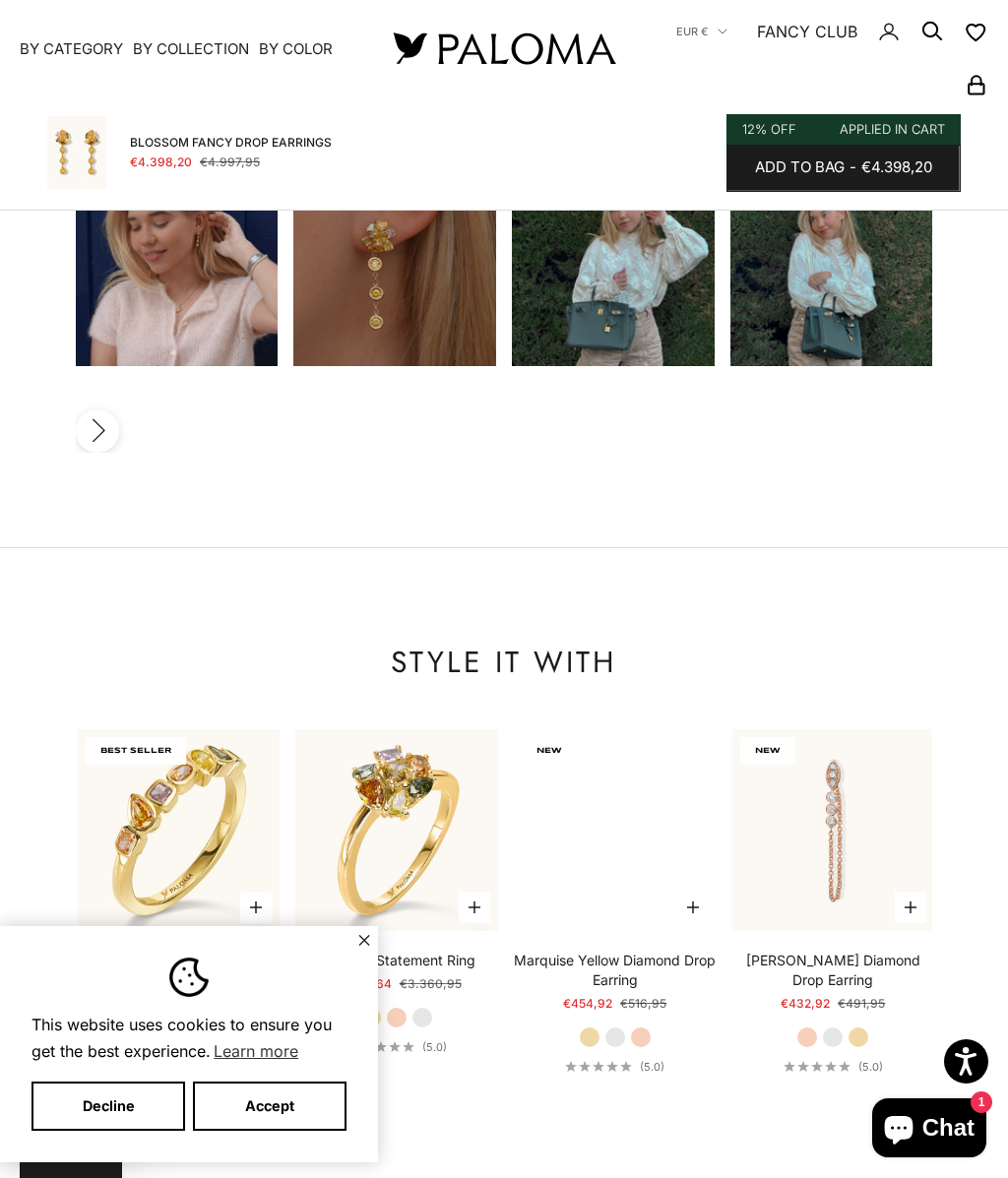 scroll, scrollTop: 0, scrollLeft: 1091, axis: horizontal 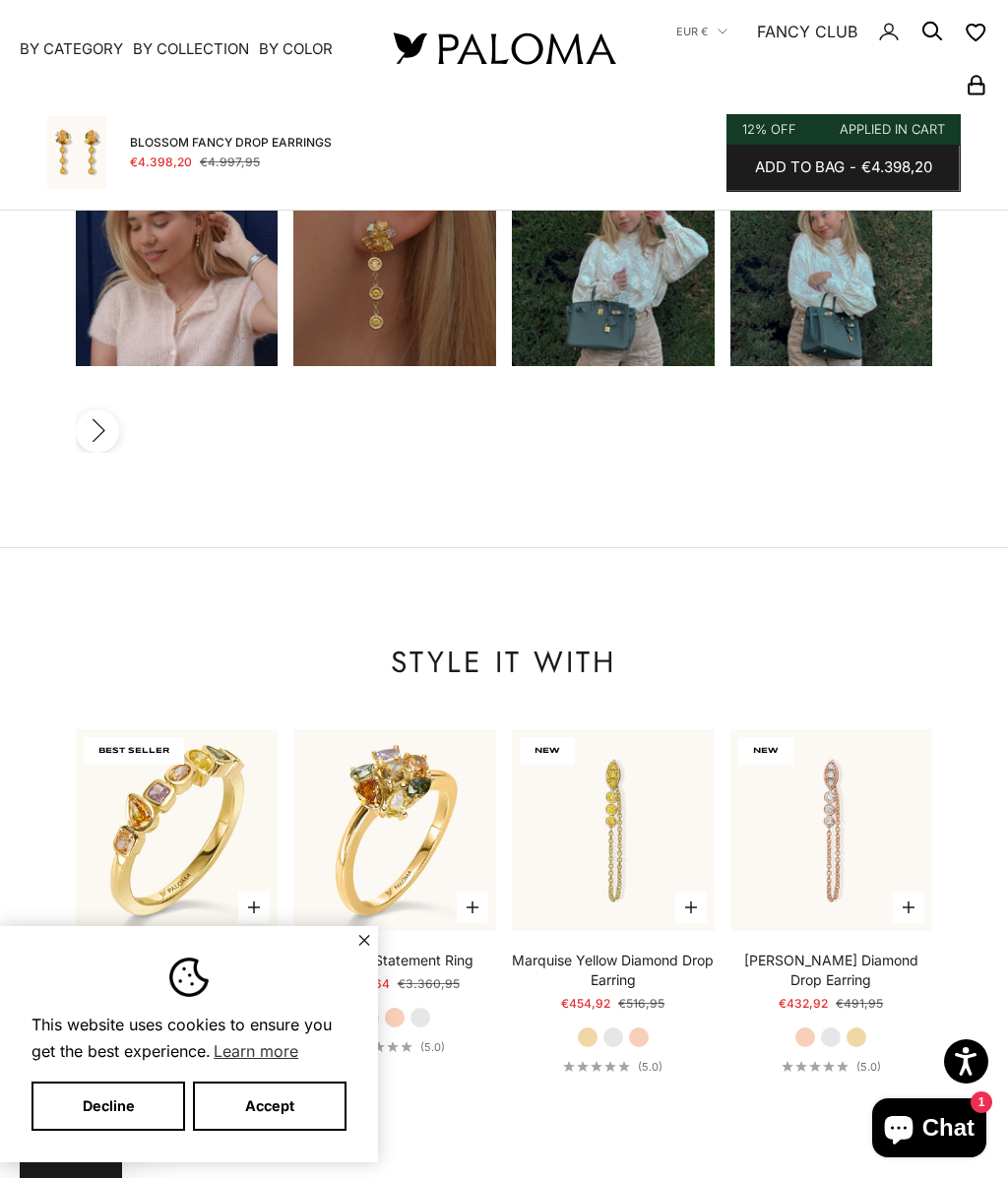 click on "✕" at bounding box center (364, 940) 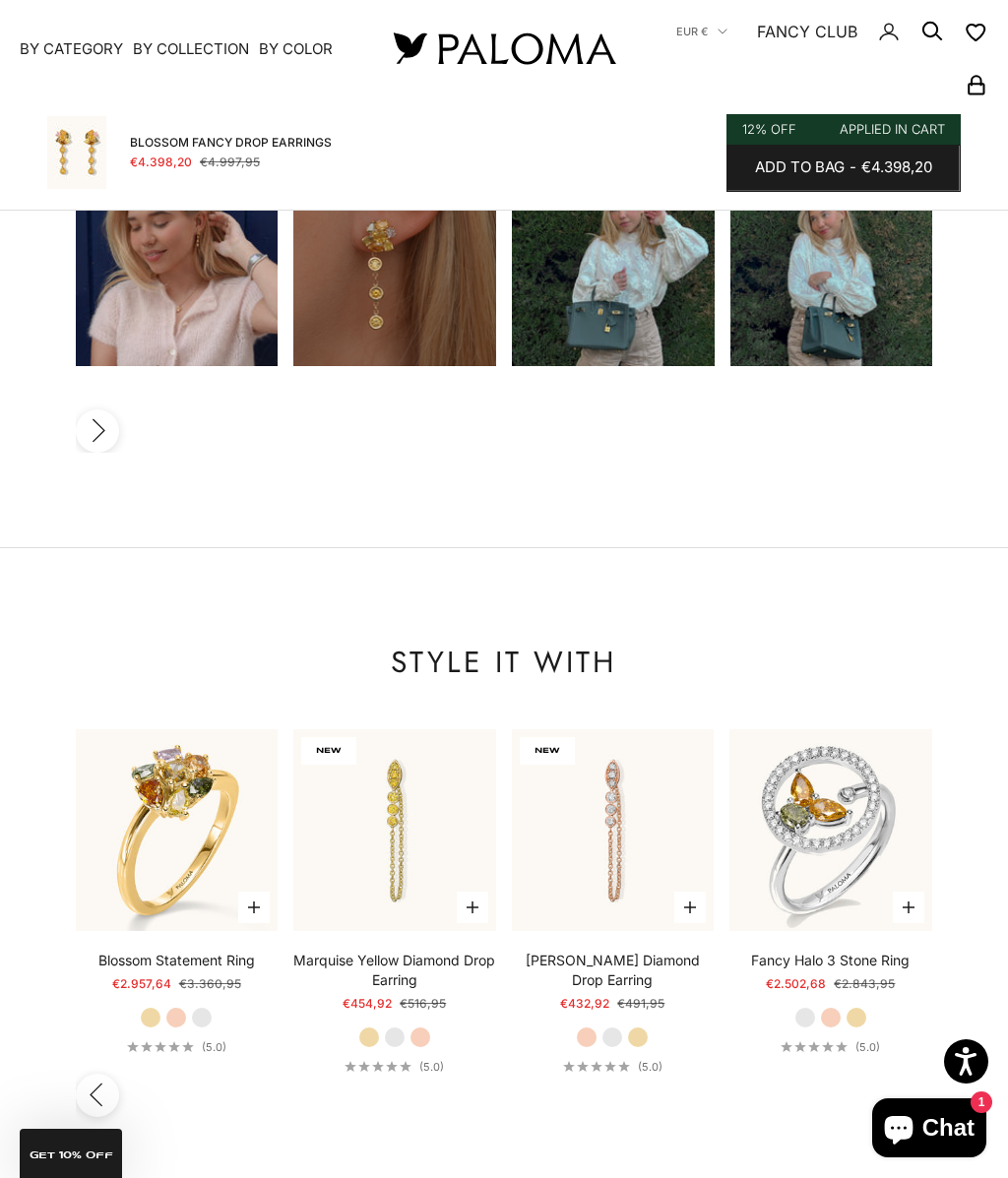 scroll, scrollTop: 0, scrollLeft: 1309, axis: horizontal 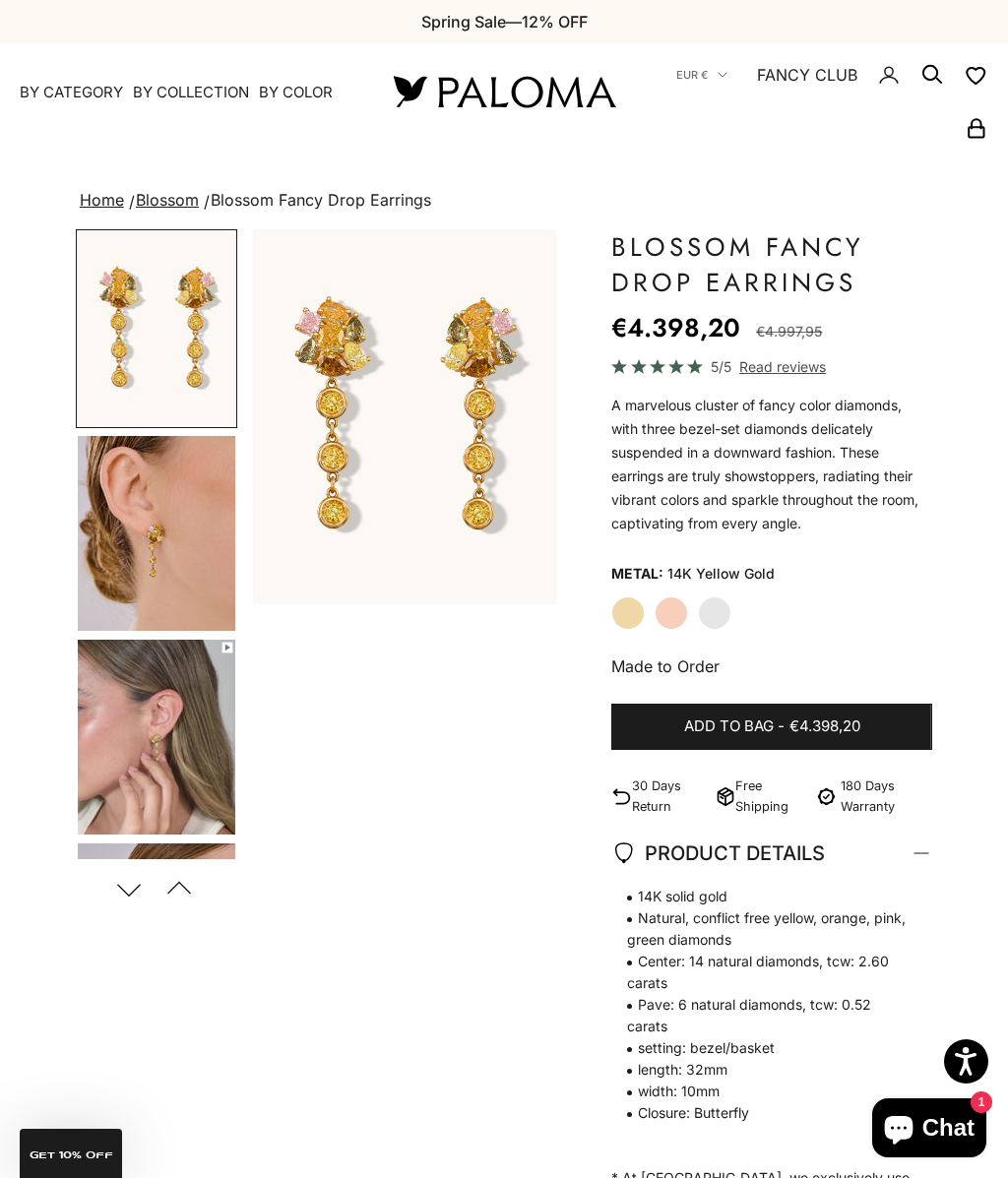 click on "By Category" at bounding box center (71, 93) 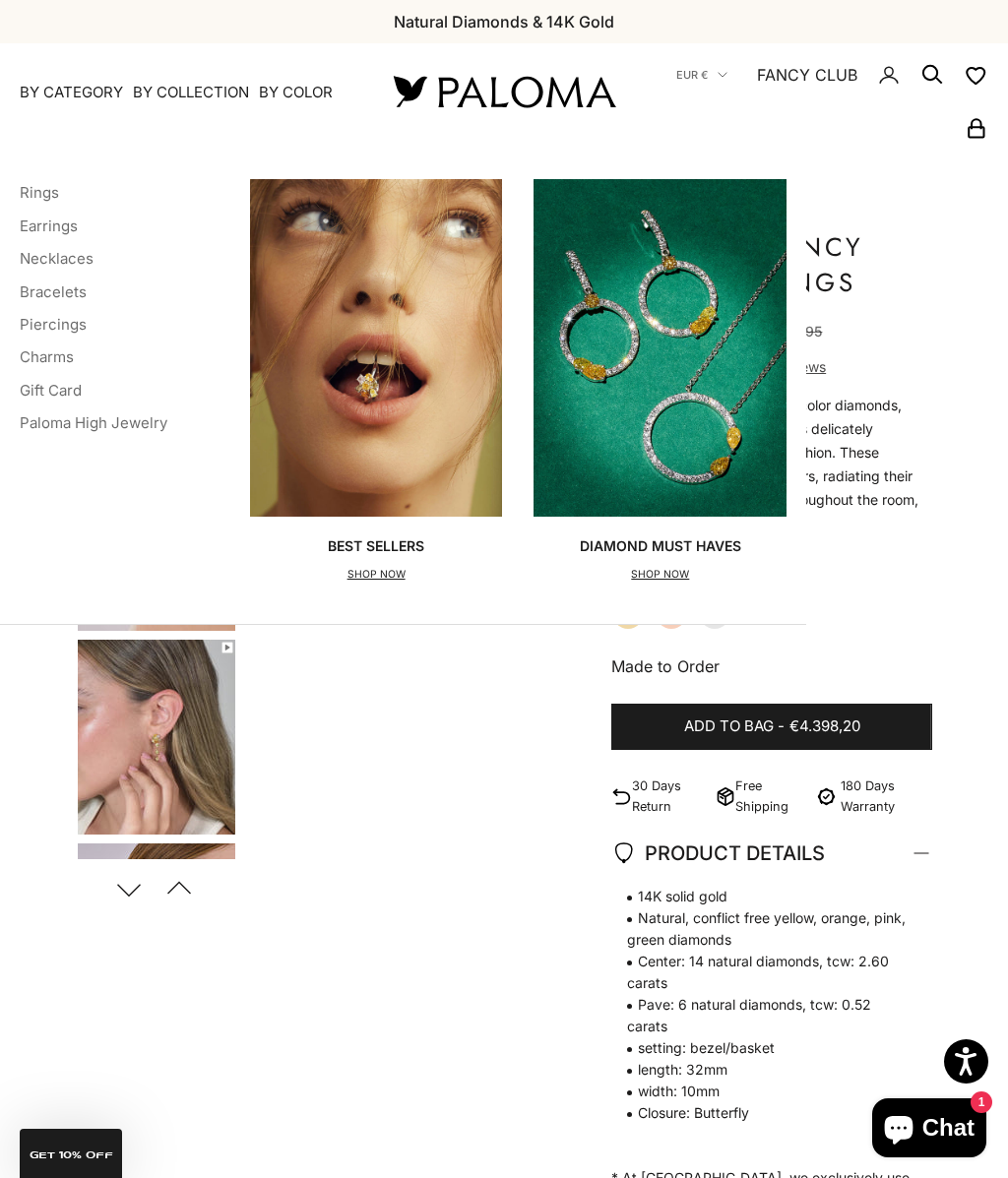 click on "Earrings" at bounding box center [48, 225] 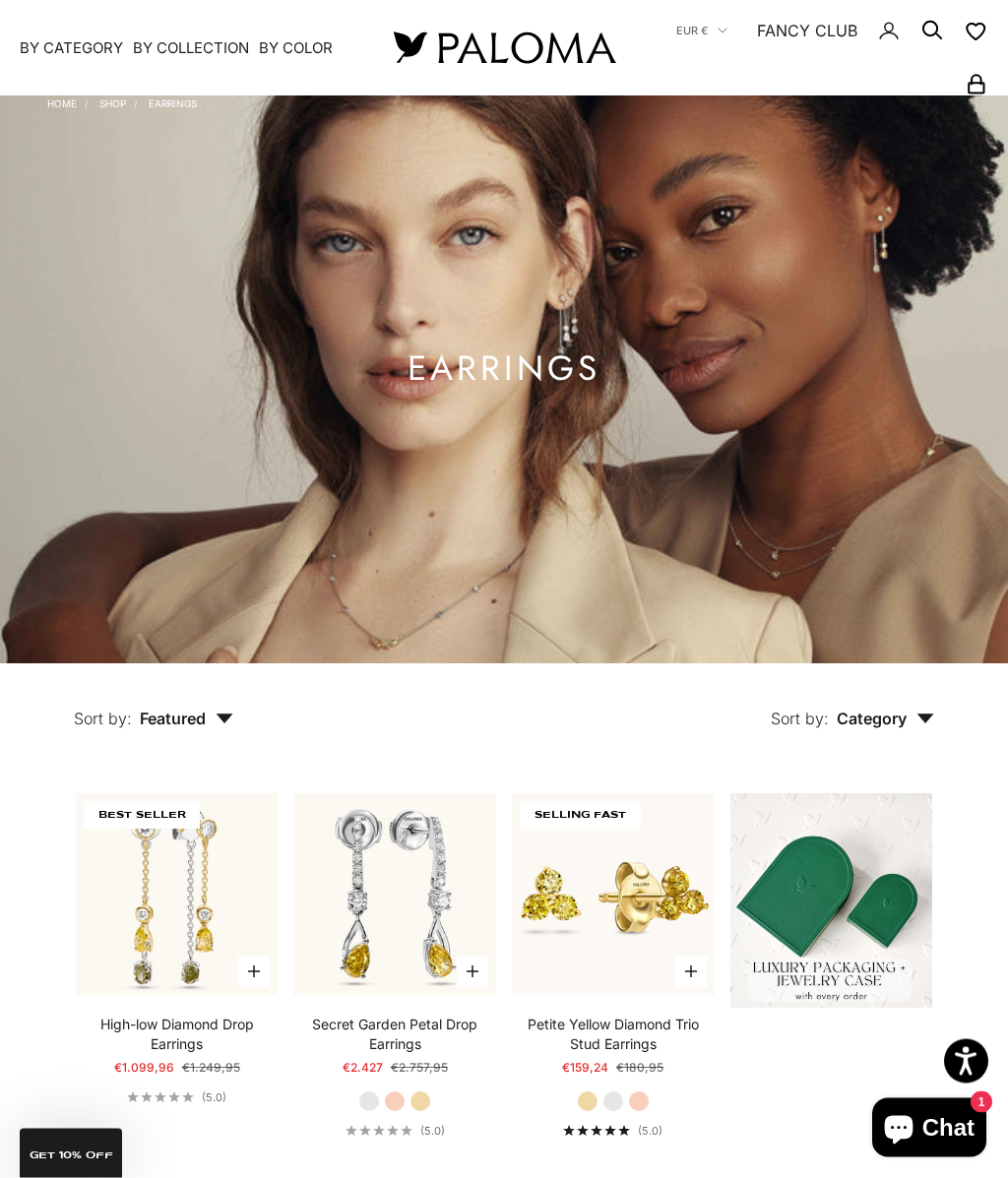 scroll, scrollTop: 0, scrollLeft: 0, axis: both 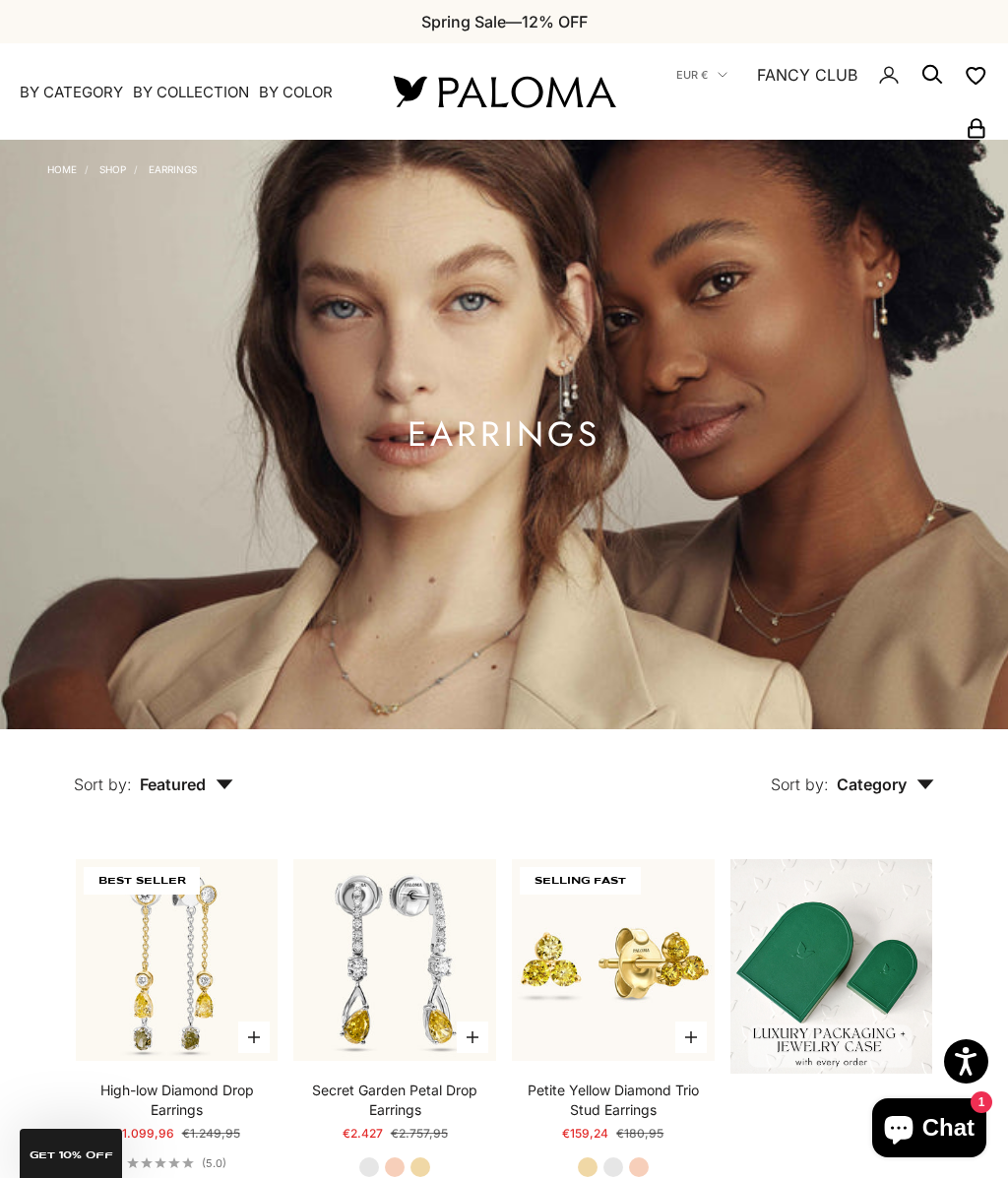 click on "By Category" at bounding box center (71, 93) 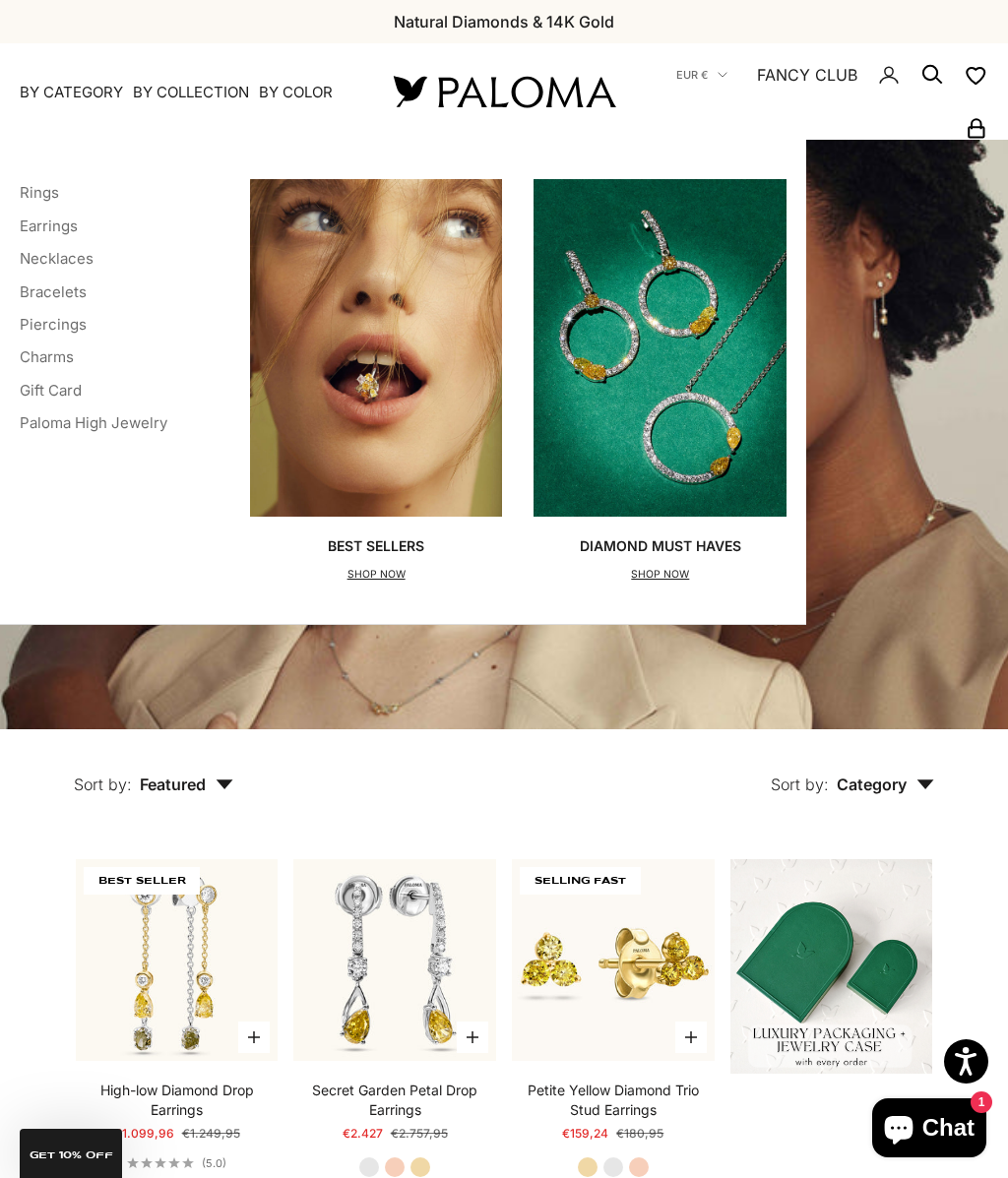 click on "Rings" at bounding box center (39, 192) 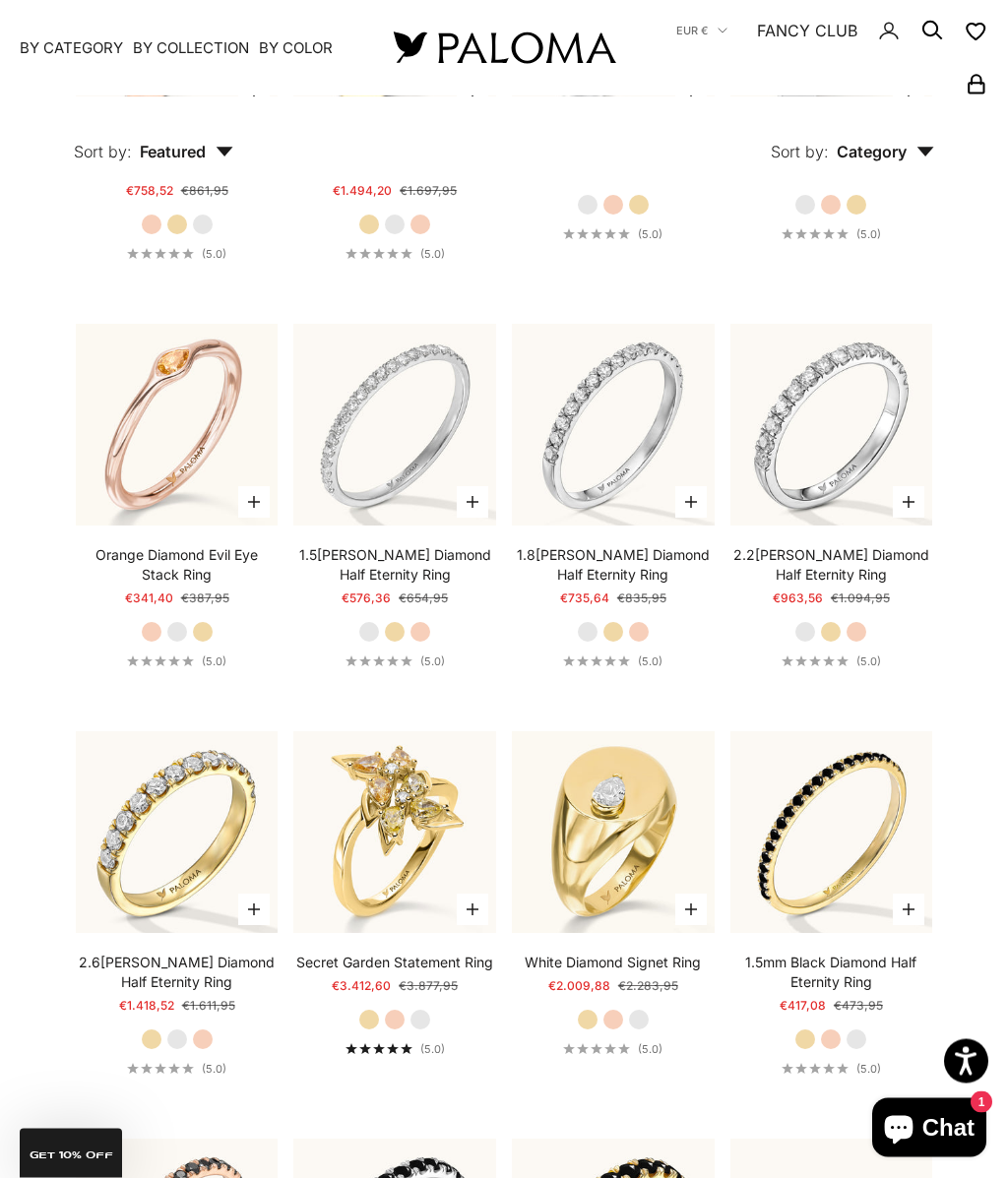 scroll, scrollTop: 3775, scrollLeft: 0, axis: vertical 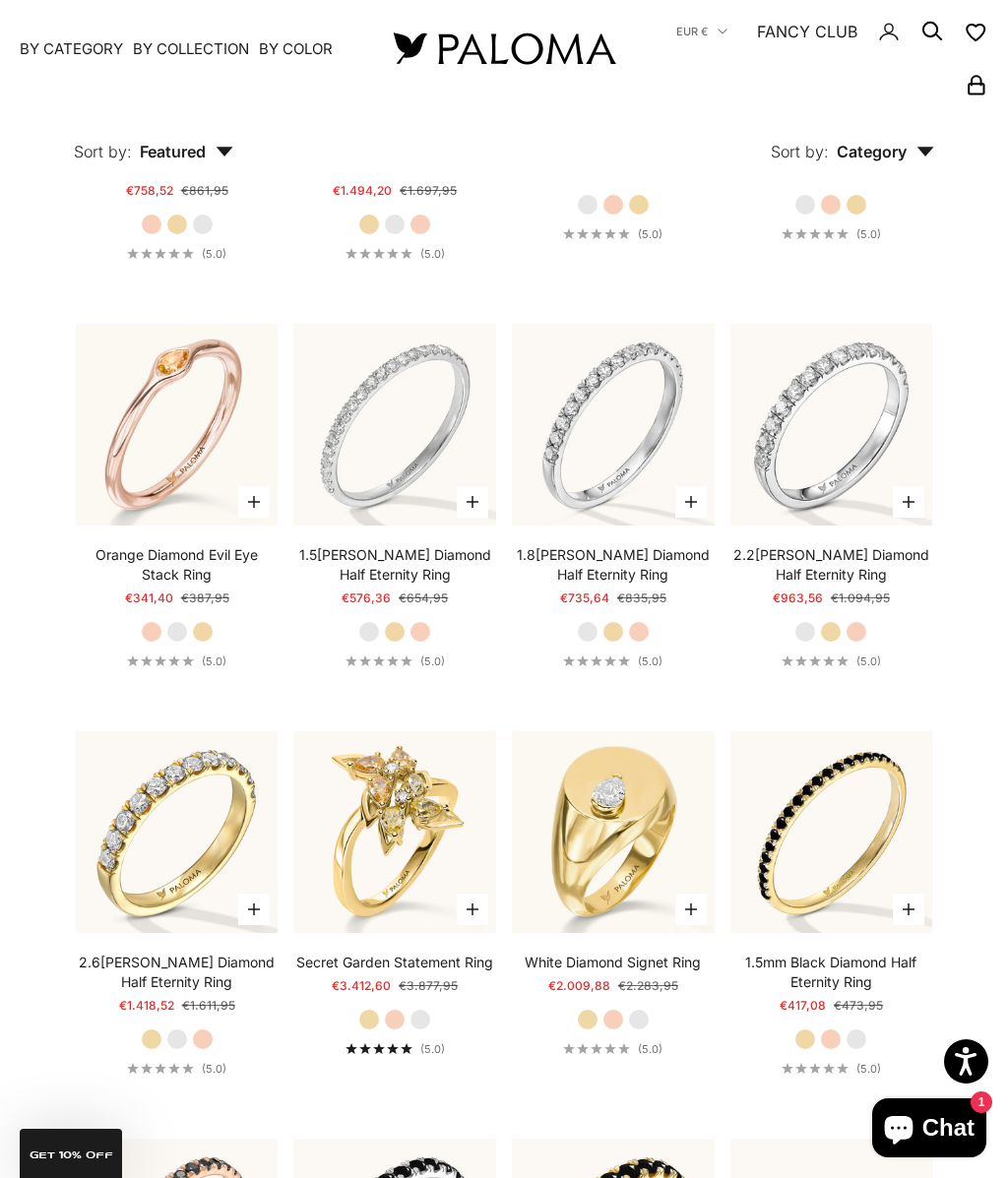 click on "By Category" at bounding box center [71, 48] 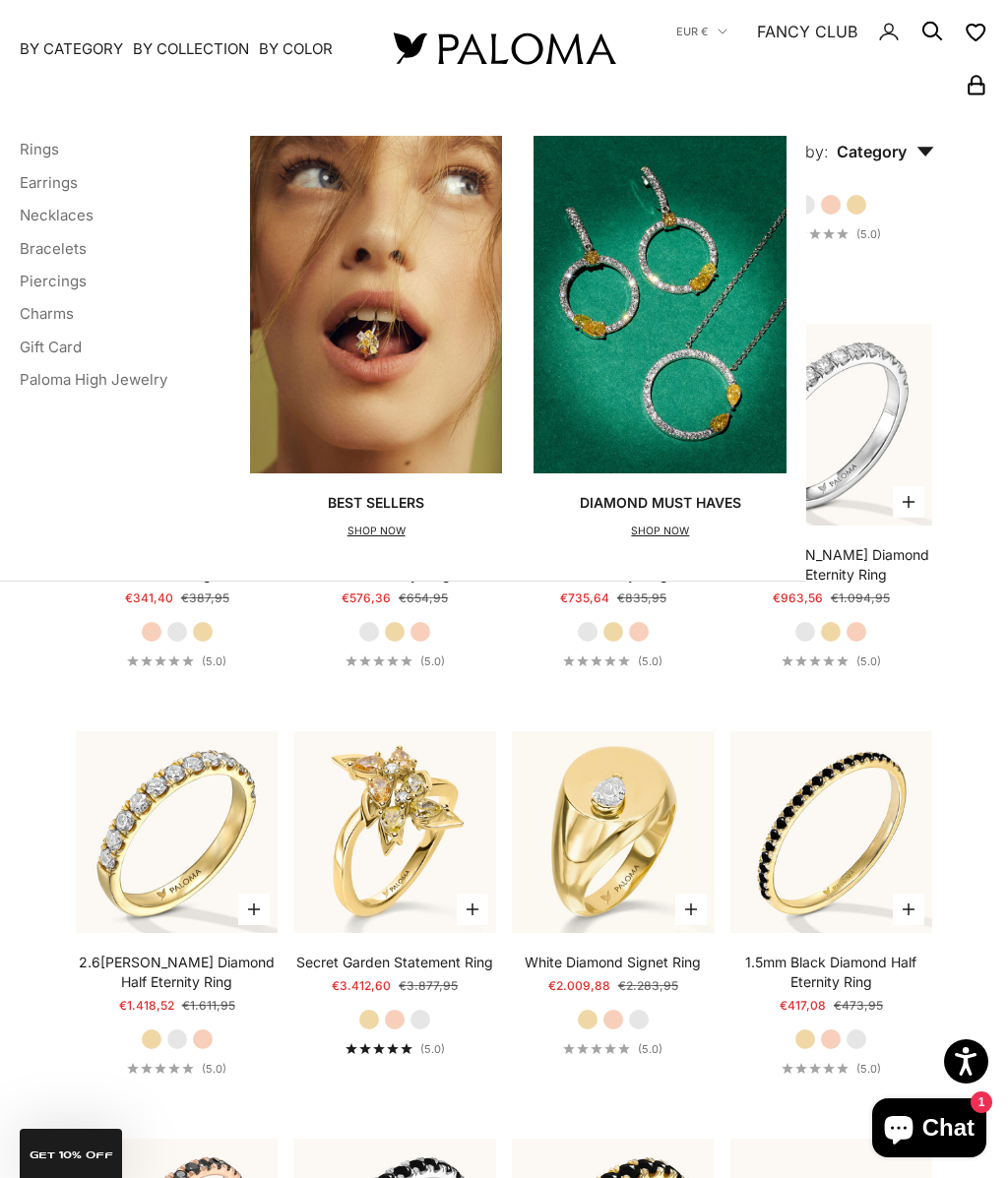 click on "Necklaces" at bounding box center [56, 215] 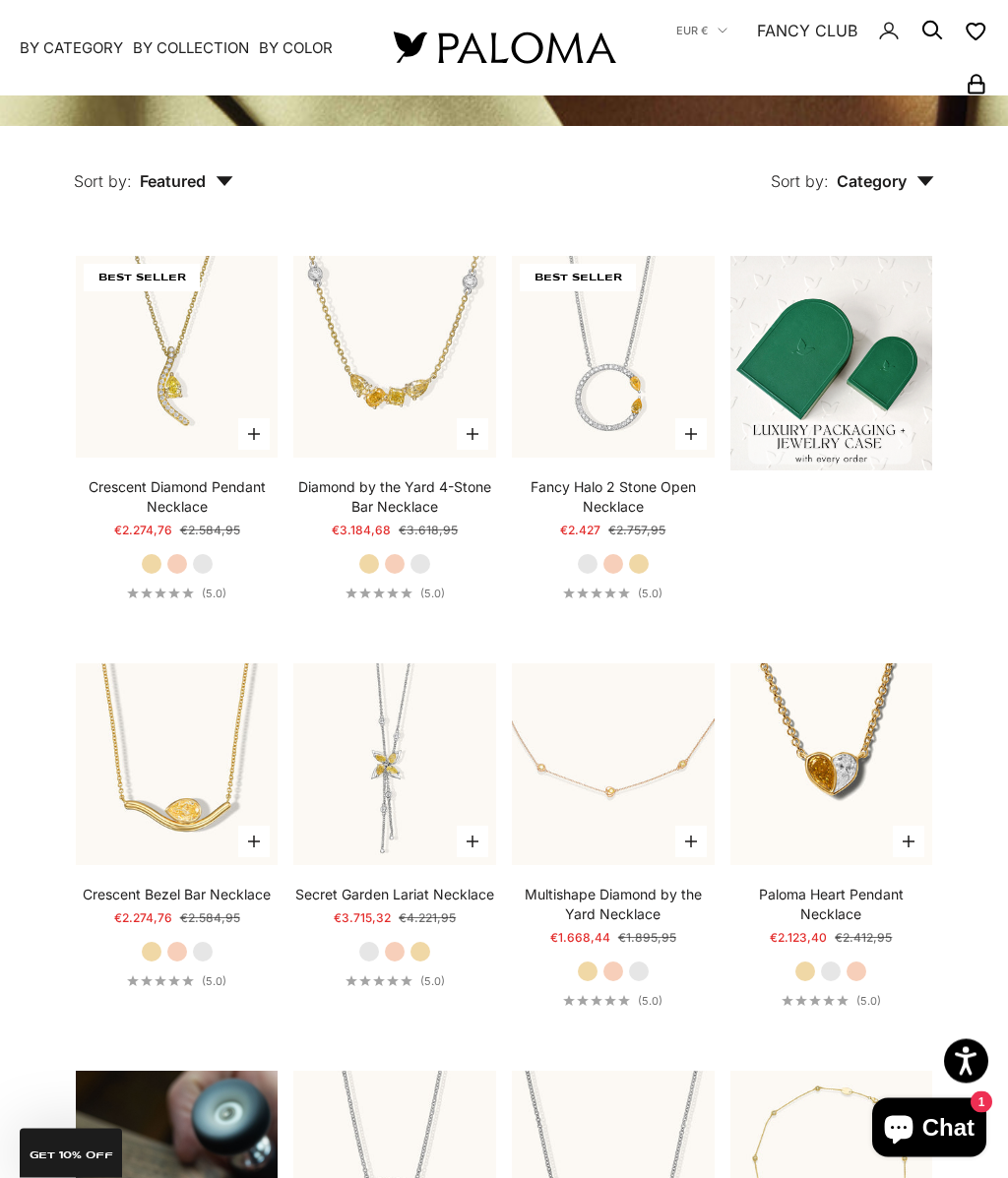scroll, scrollTop: 603, scrollLeft: 0, axis: vertical 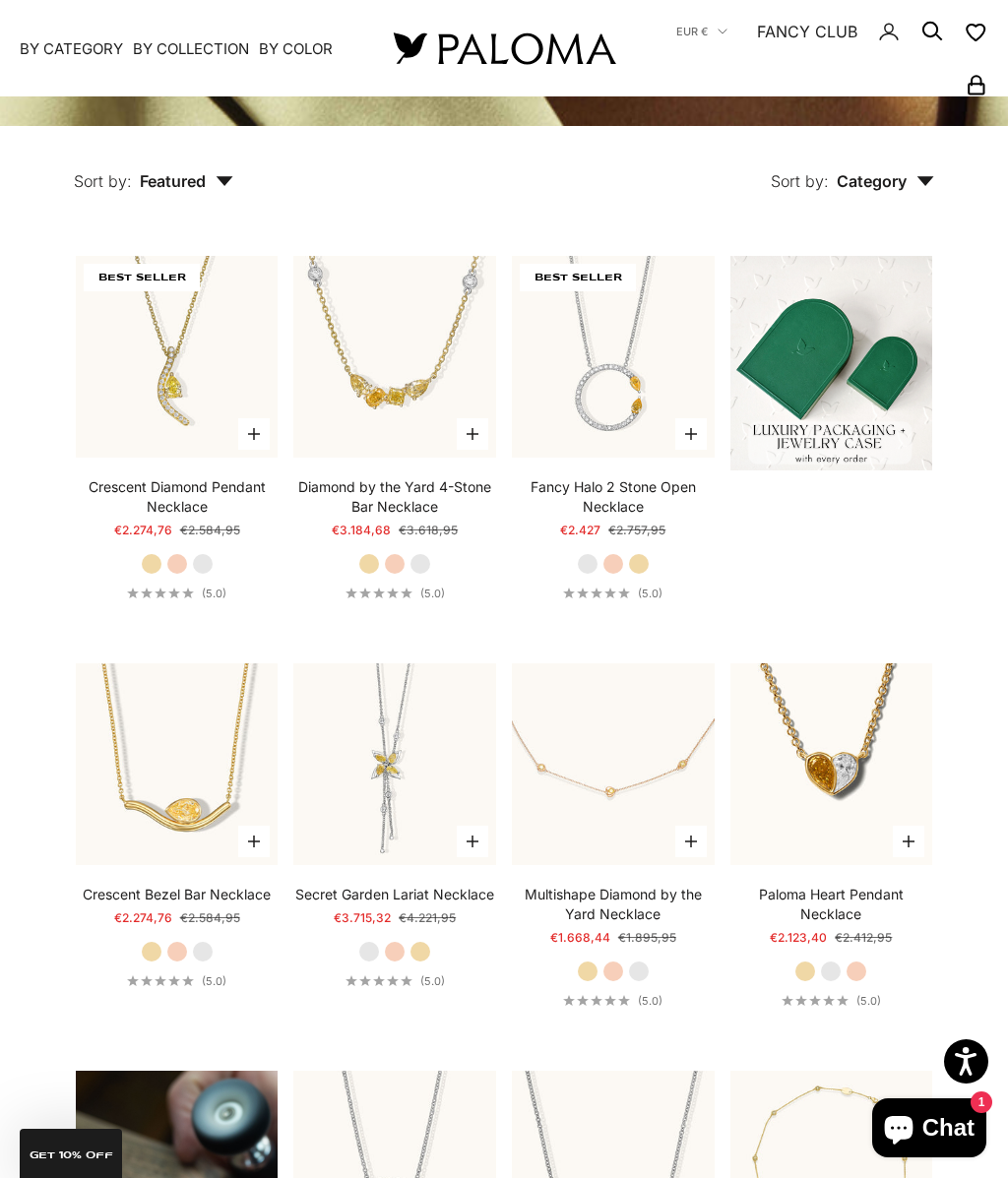 click on "By Category" at bounding box center (71, 48) 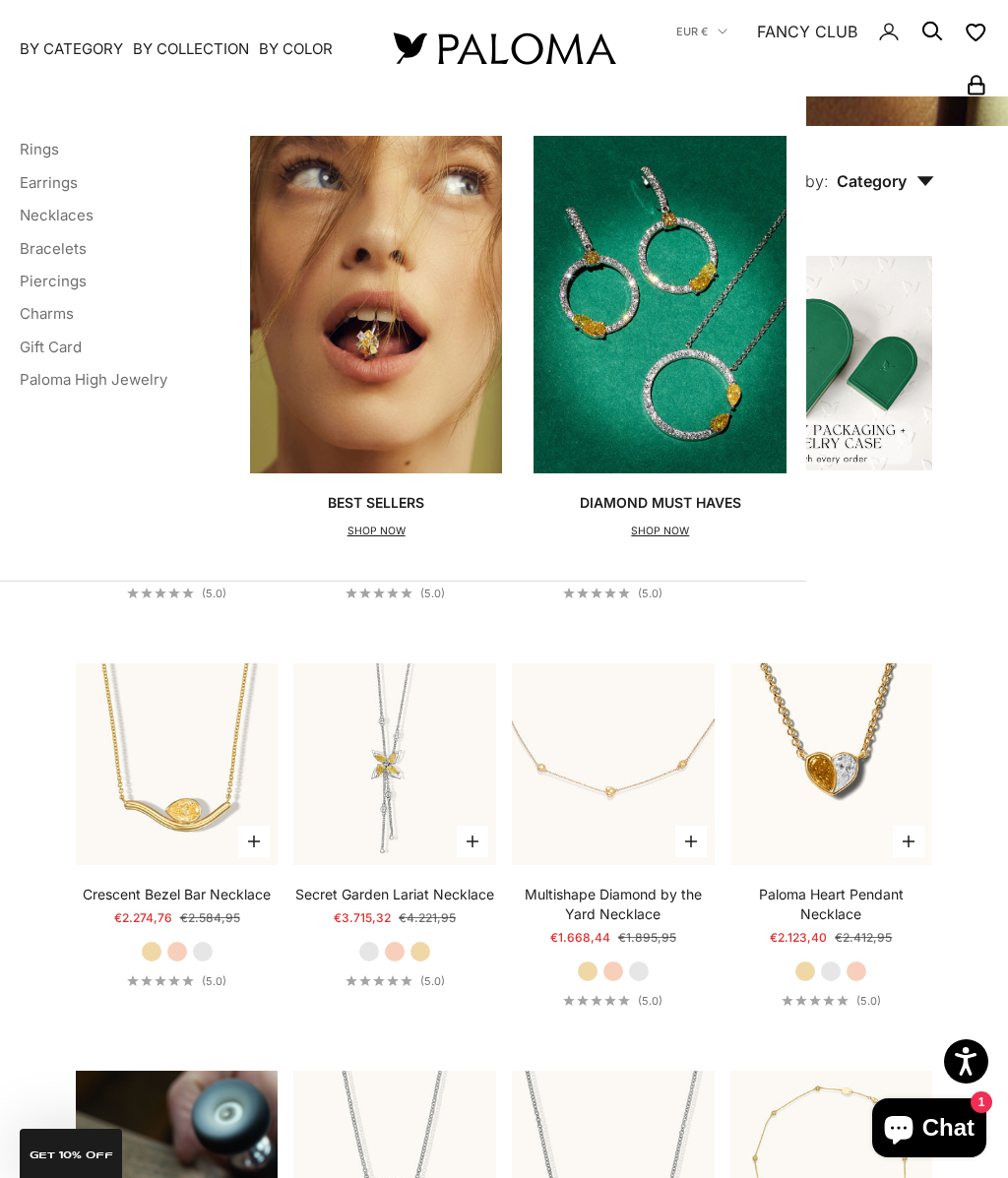 click on "Bracelets" at bounding box center (53, 247) 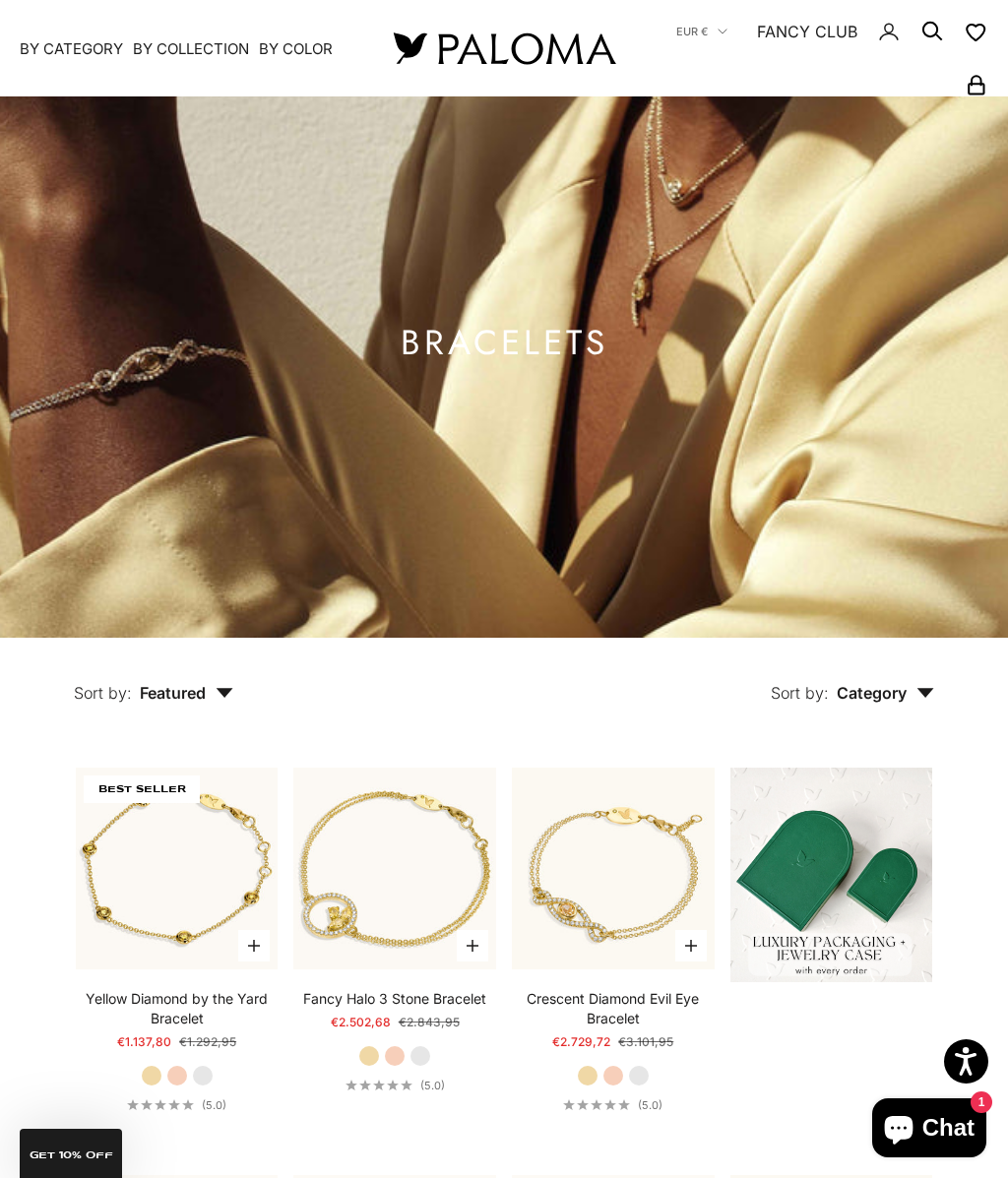 scroll, scrollTop: 0, scrollLeft: 0, axis: both 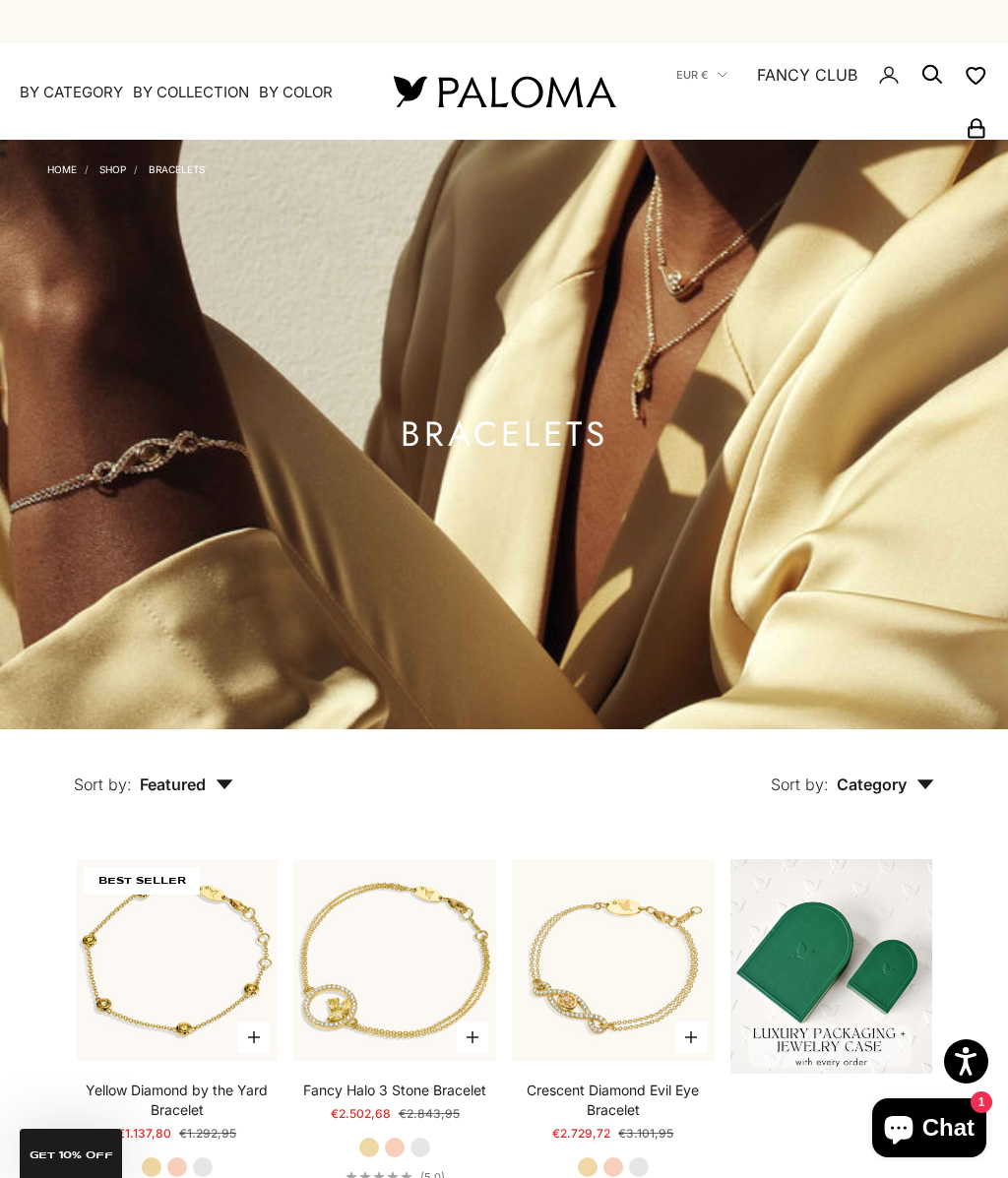 click on "By Category" at bounding box center [71, 93] 